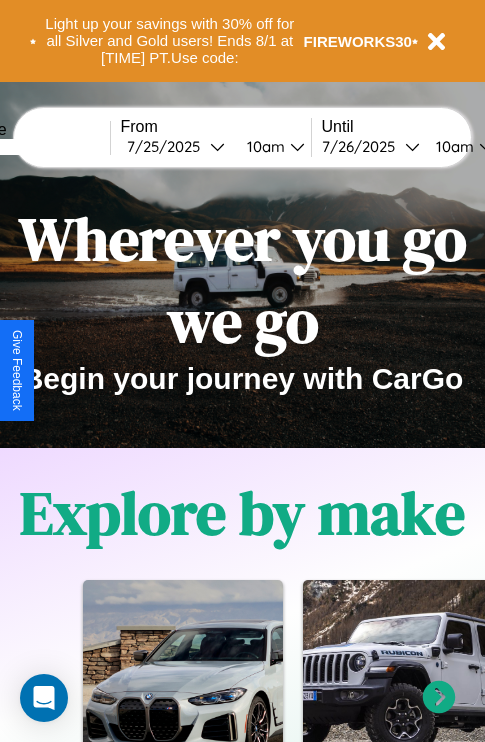 scroll, scrollTop: 0, scrollLeft: 0, axis: both 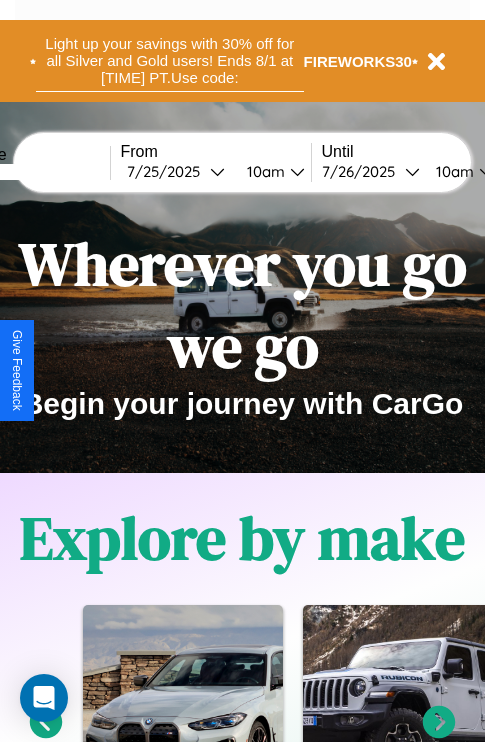 click on "Light up your savings with 30% off for all Silver and Gold users! Ends 8/1 at 1pm PT.  Use code:" at bounding box center (170, 61) 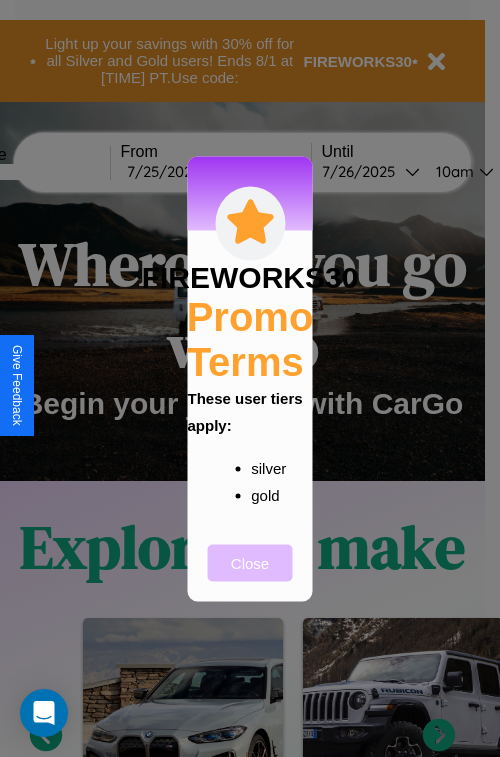 click on "Close" at bounding box center (250, 562) 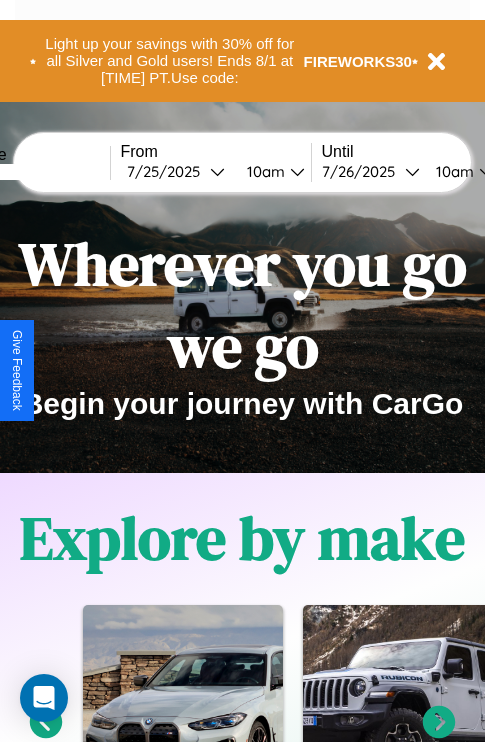 click at bounding box center [35, 172] 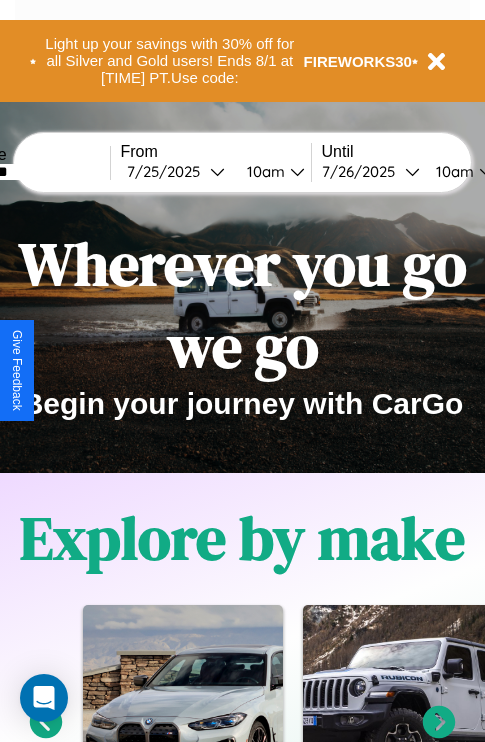 type on "********" 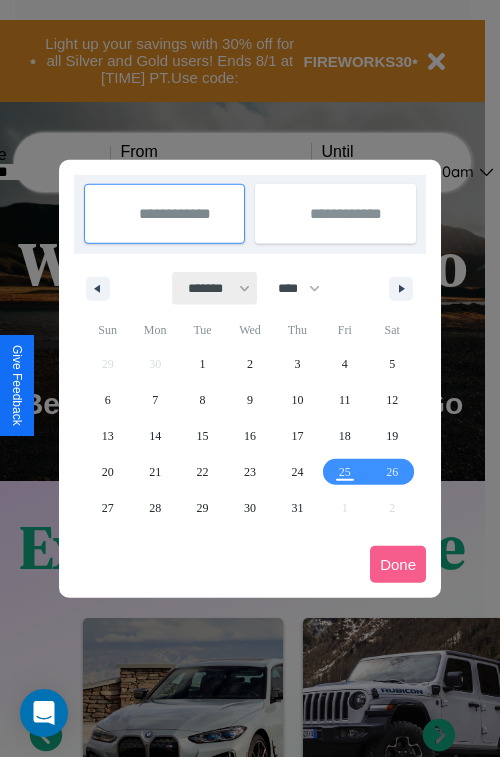 click on "******* ******** ***** ***** *** **** **** ****** ********* ******* ******** ********" at bounding box center (215, 288) 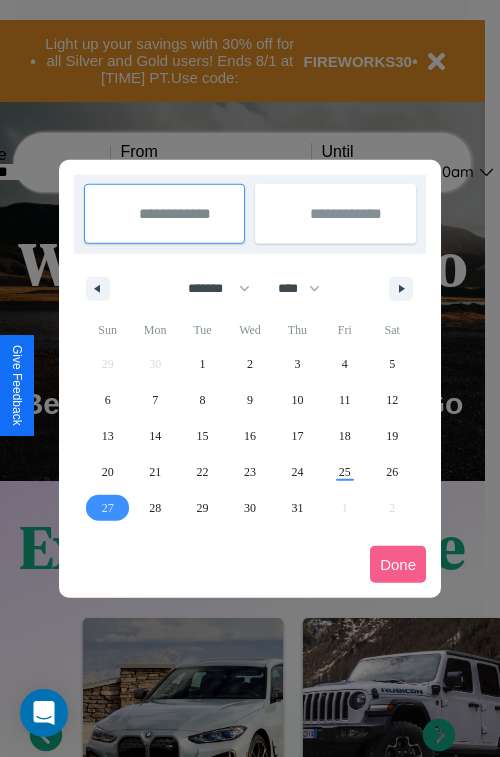 click on "27" at bounding box center [108, 508] 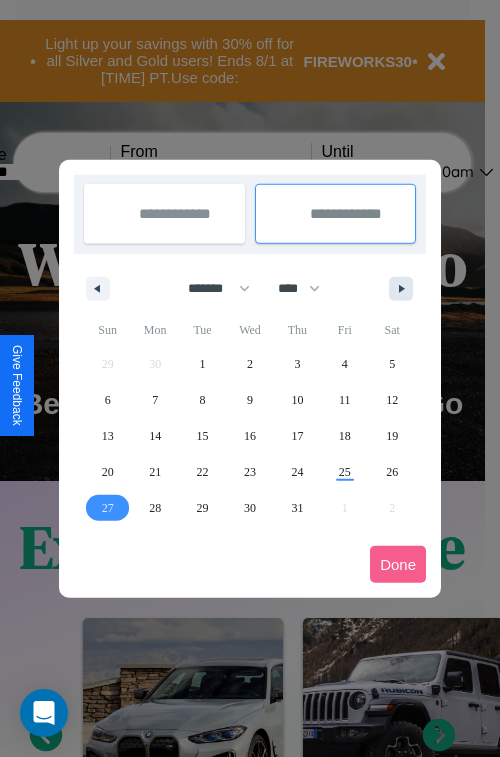 click at bounding box center [405, 289] 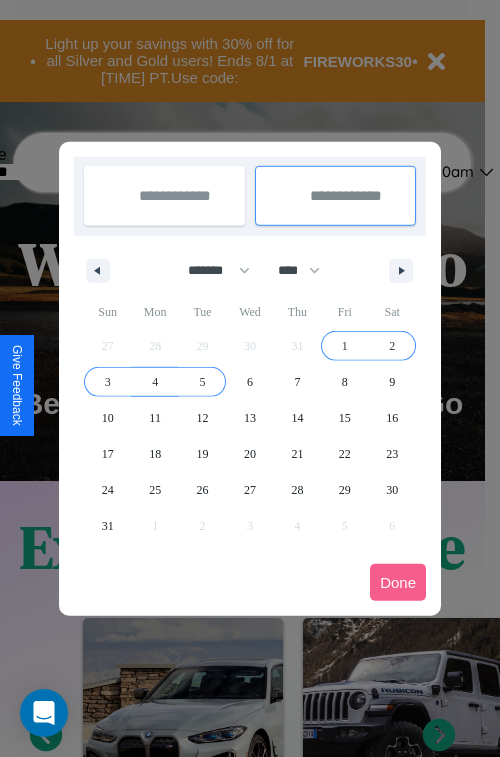 click on "5" at bounding box center (203, 382) 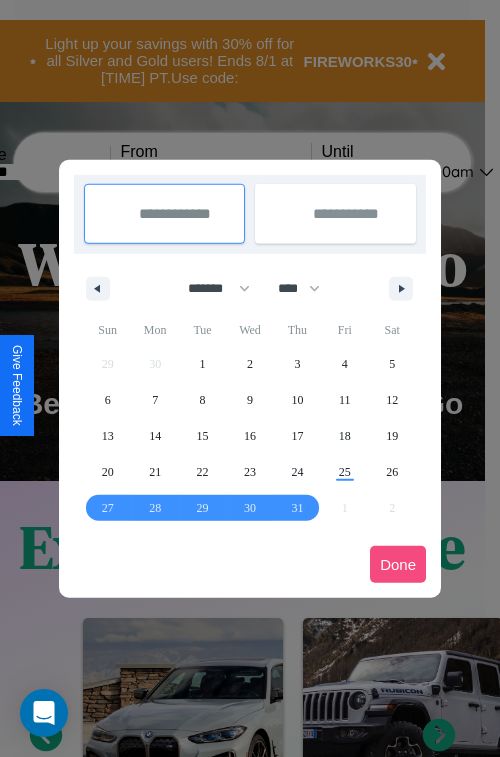 click on "Done" at bounding box center (398, 564) 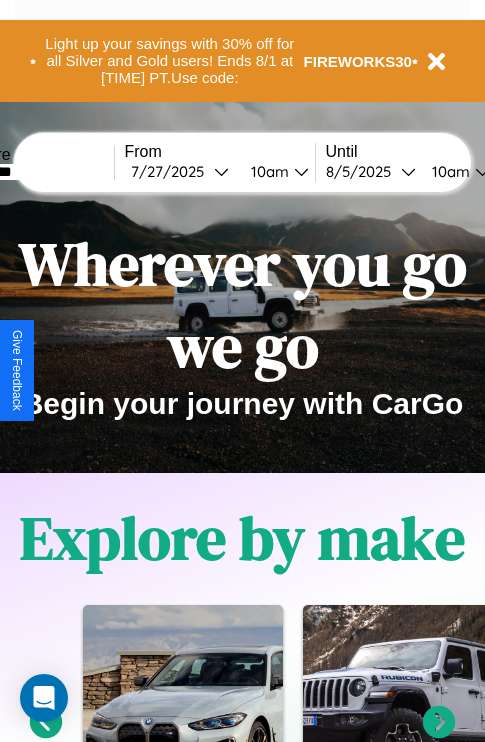 click on "10am" at bounding box center (267, 171) 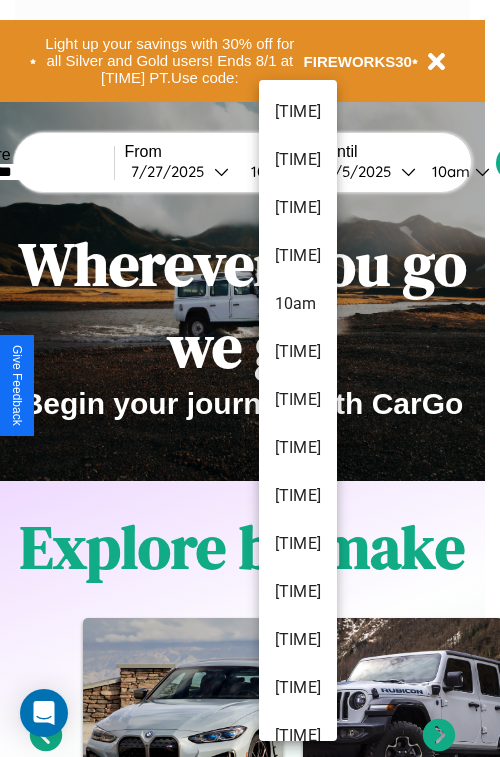 click on "7am" at bounding box center (298, 160) 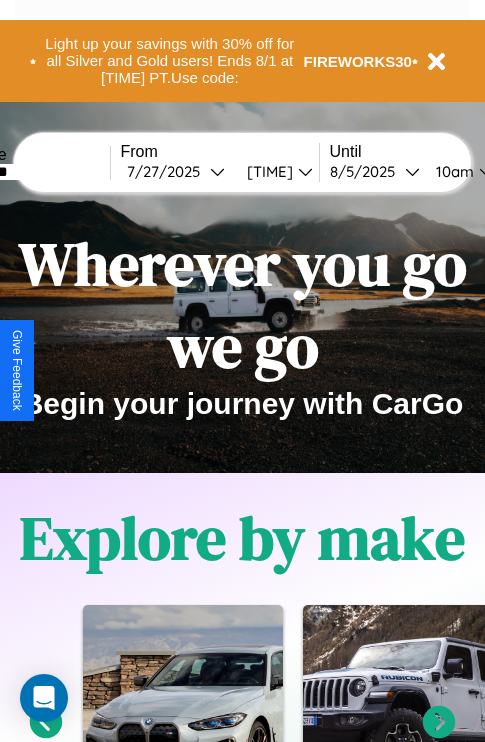 click on "10am" at bounding box center [452, 171] 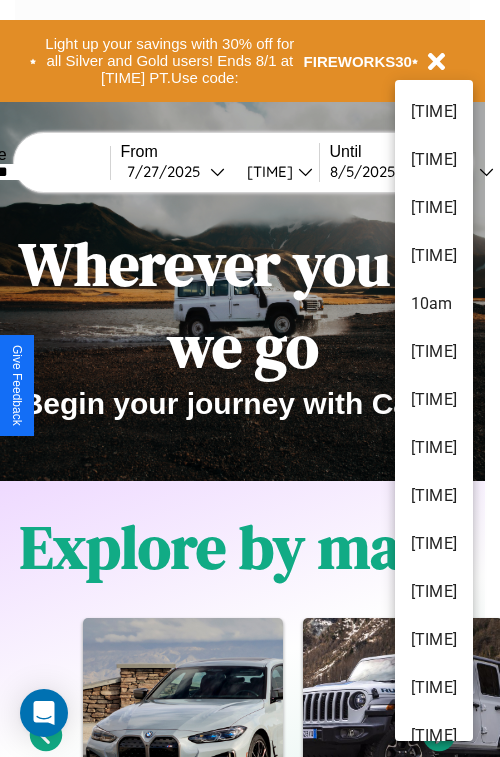 click on "9am" at bounding box center [434, 256] 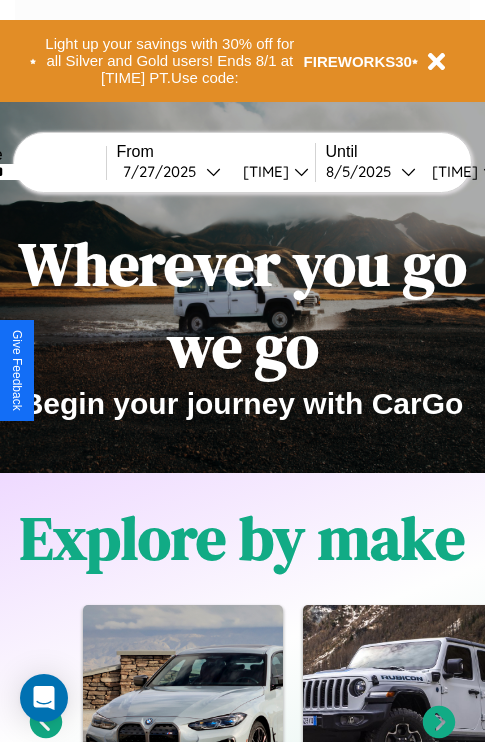 scroll, scrollTop: 0, scrollLeft: 66, axis: horizontal 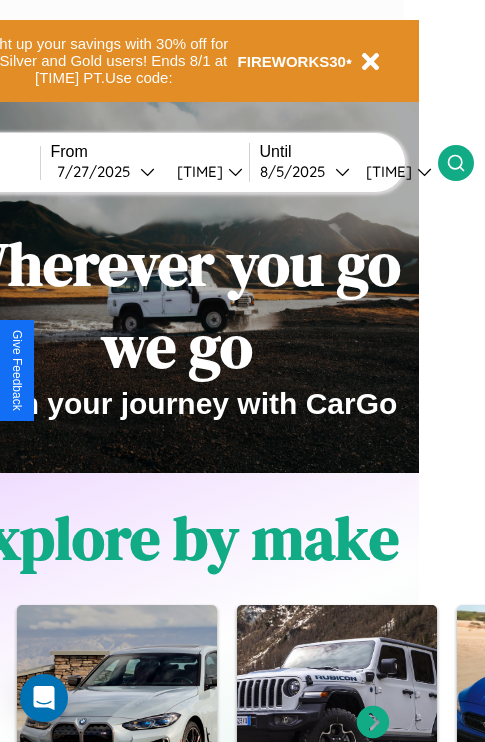 click 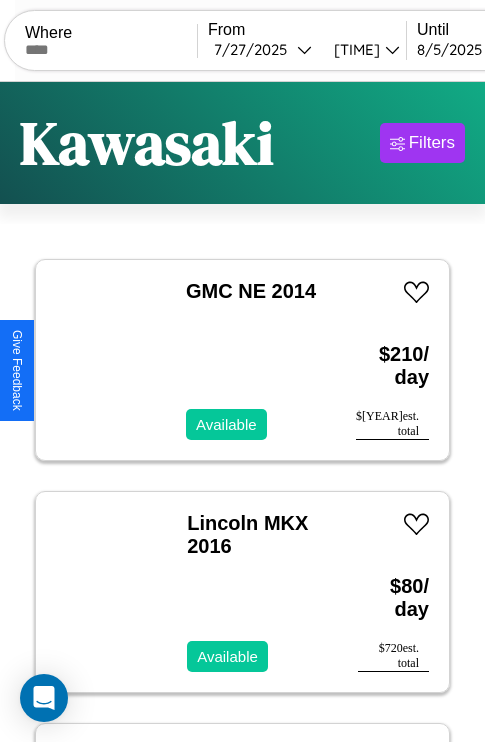 scroll, scrollTop: 95, scrollLeft: 0, axis: vertical 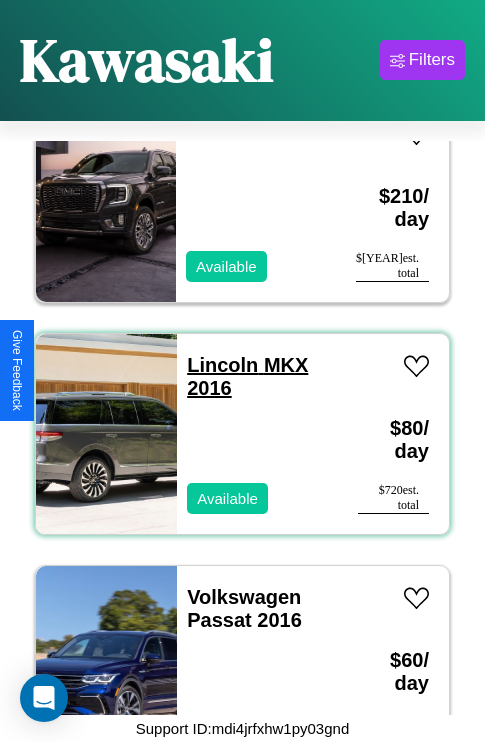 click on "Lincoln   MKX   2016" at bounding box center [247, 376] 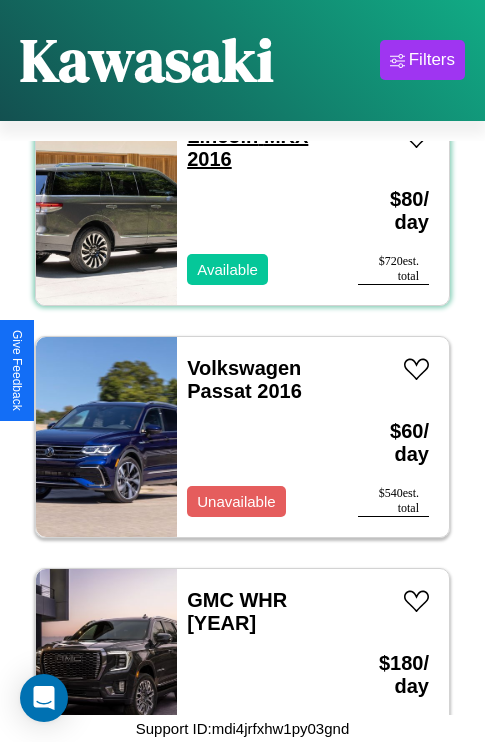 scroll, scrollTop: 307, scrollLeft: 0, axis: vertical 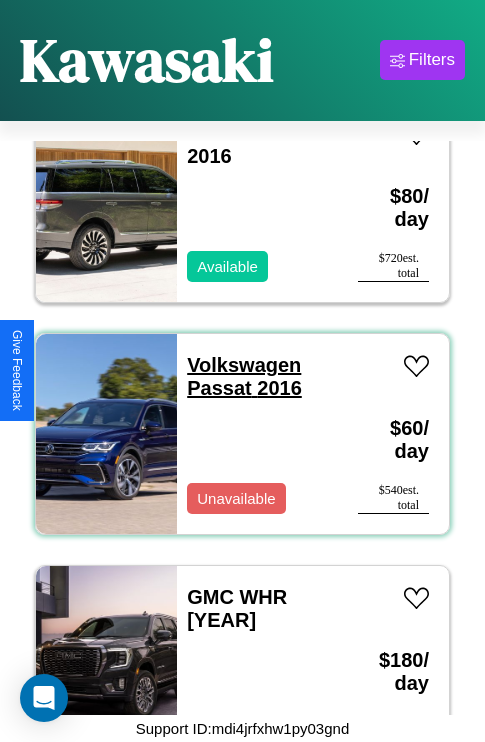 click on "Volkswagen   Passat   2016" at bounding box center (244, 376) 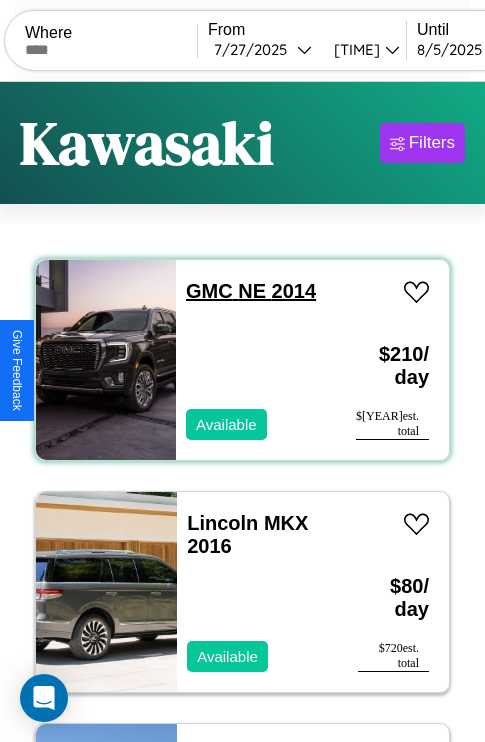 click on "GMC   NE   2014" at bounding box center [251, 291] 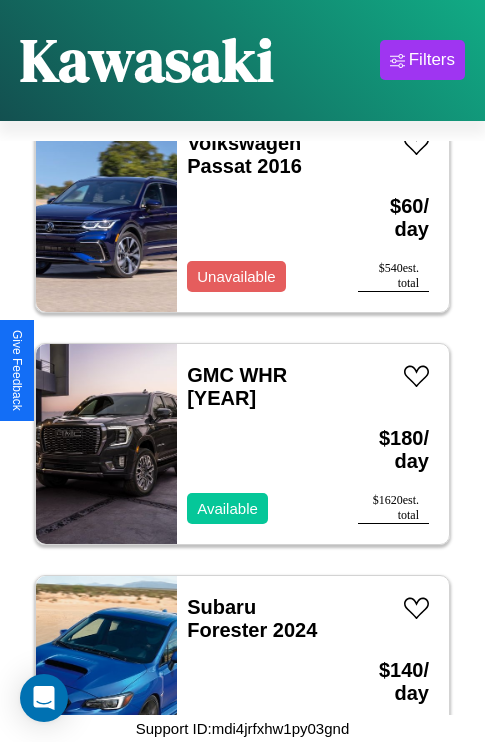 scroll, scrollTop: 539, scrollLeft: 0, axis: vertical 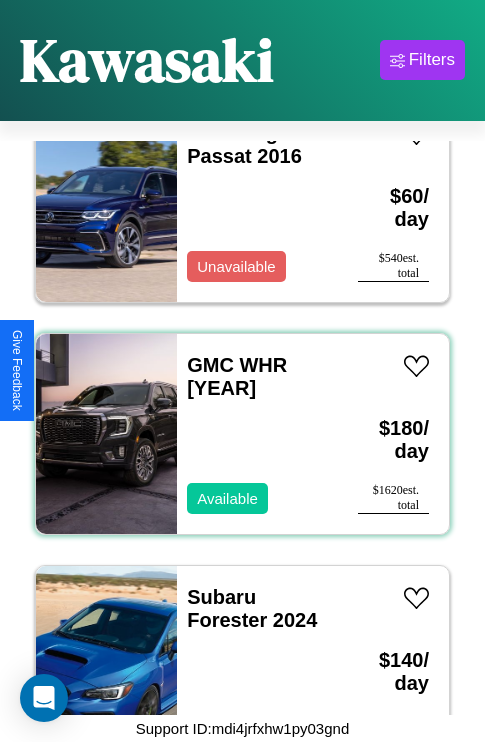 click on "GMC   WHR   2017 Available" at bounding box center (257, 434) 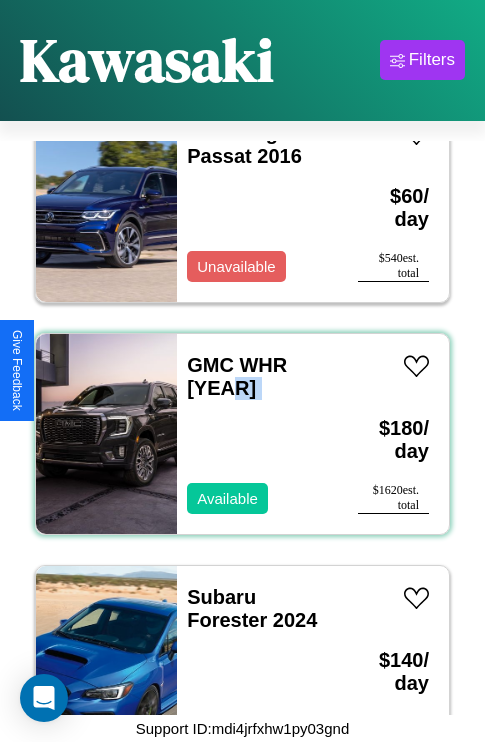 click on "GMC   WHR   2017 Available" at bounding box center [257, 434] 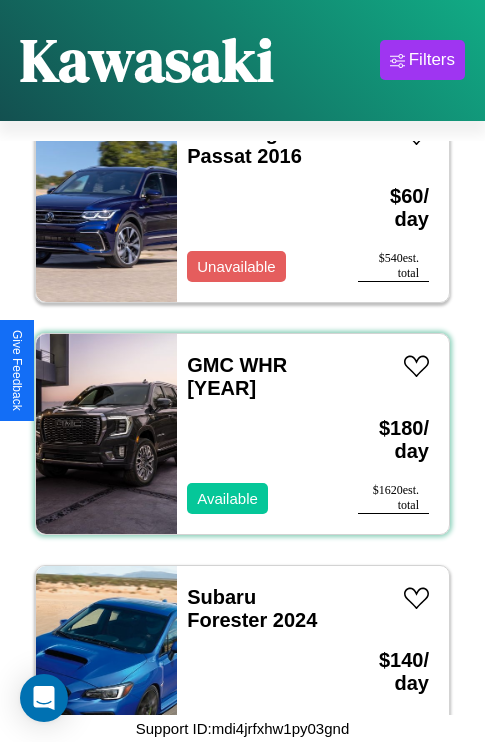 click on "GMC   WHR   2017 Available" at bounding box center (257, 434) 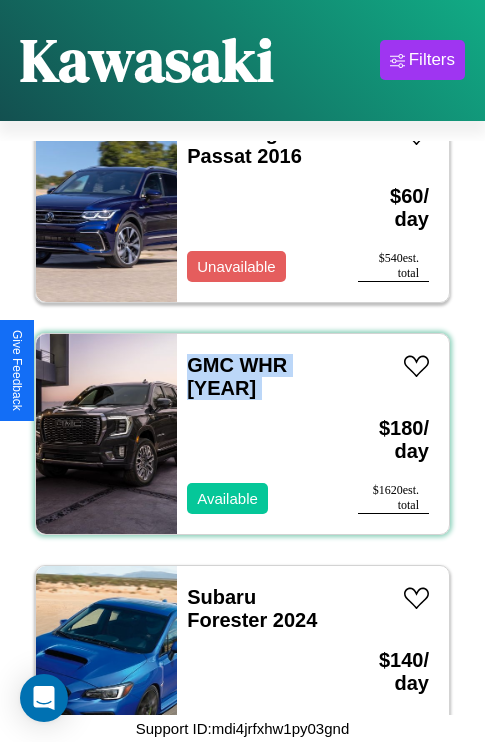 click on "GMC   WHR   2017 Available" at bounding box center (257, 434) 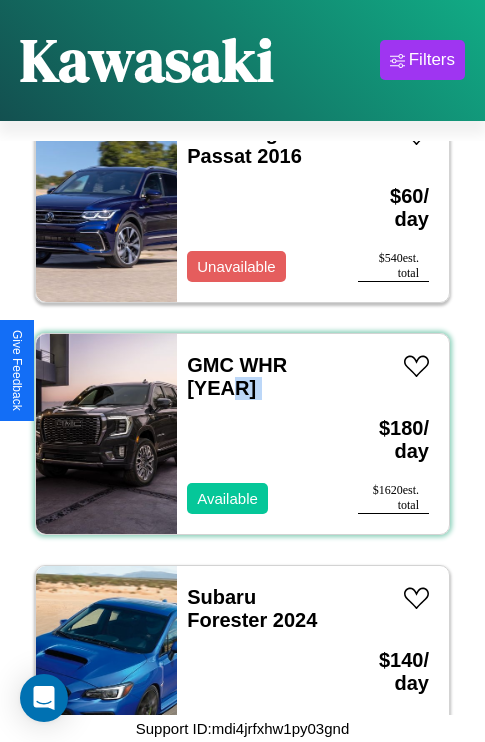 click on "GMC   WHR   2017 Available" at bounding box center (257, 434) 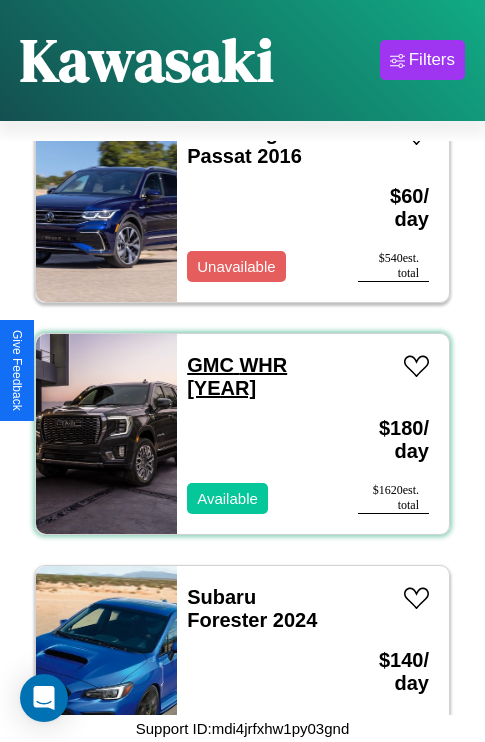 click on "GMC   WHR   2017" at bounding box center [237, 376] 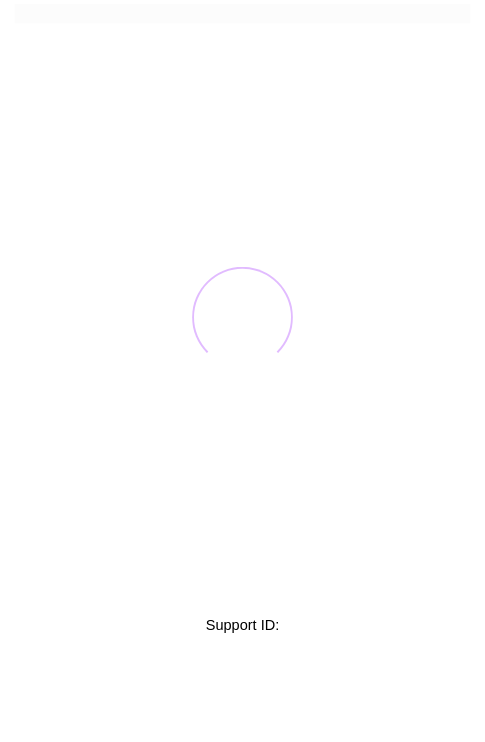scroll, scrollTop: 0, scrollLeft: 0, axis: both 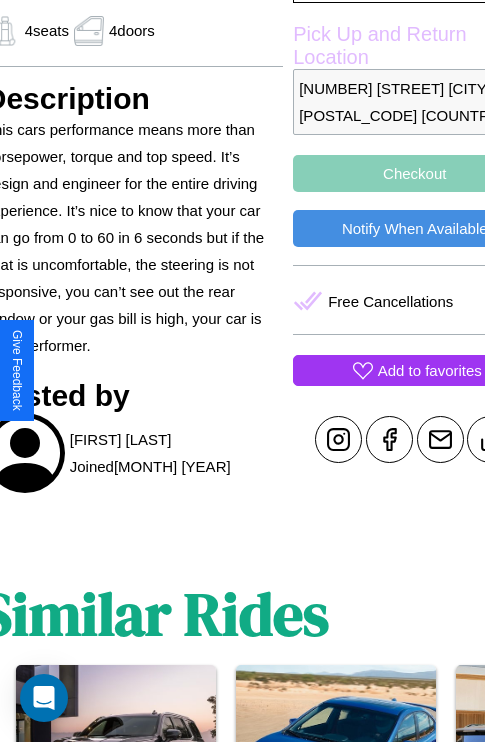 click on "Add to favorites" at bounding box center [430, 370] 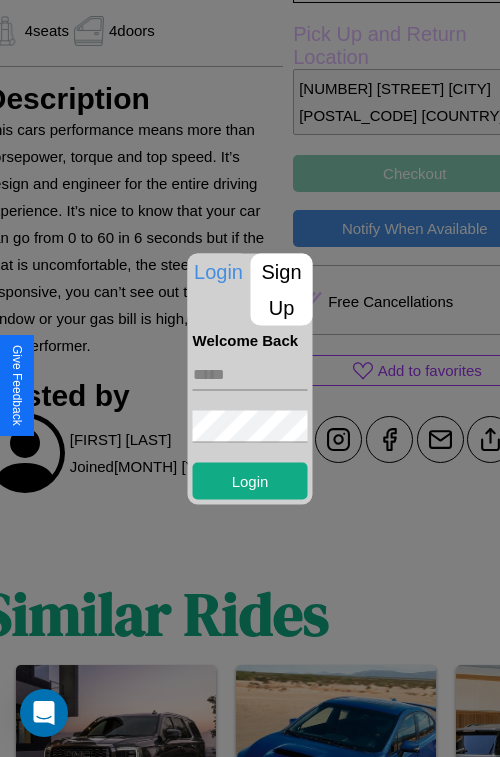 click on "Sign Up" at bounding box center (282, 289) 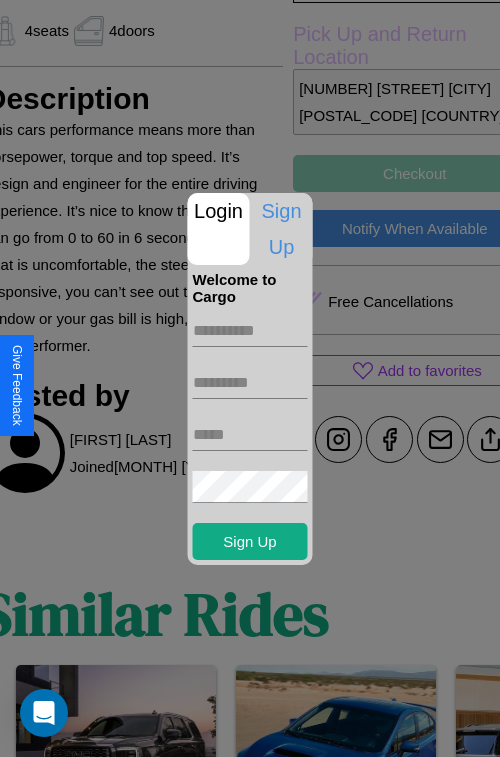 click at bounding box center [250, 331] 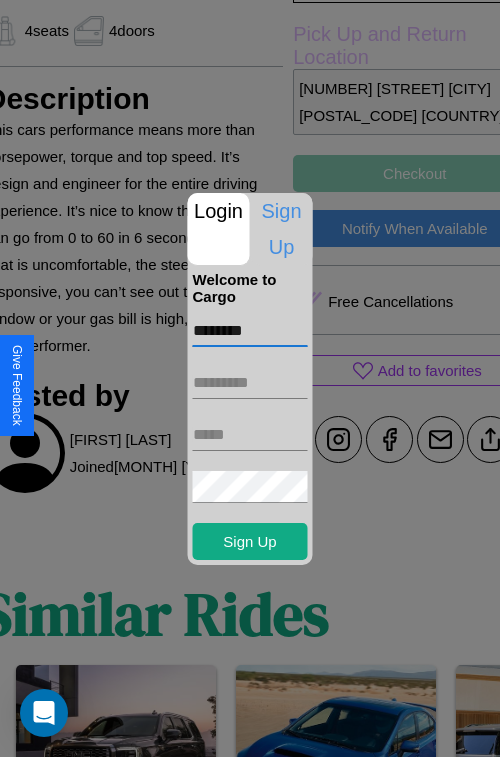 type on "********" 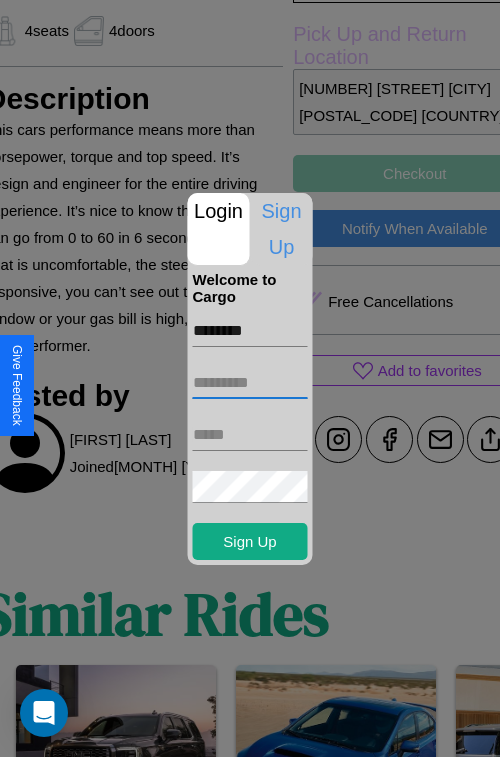 click at bounding box center [250, 383] 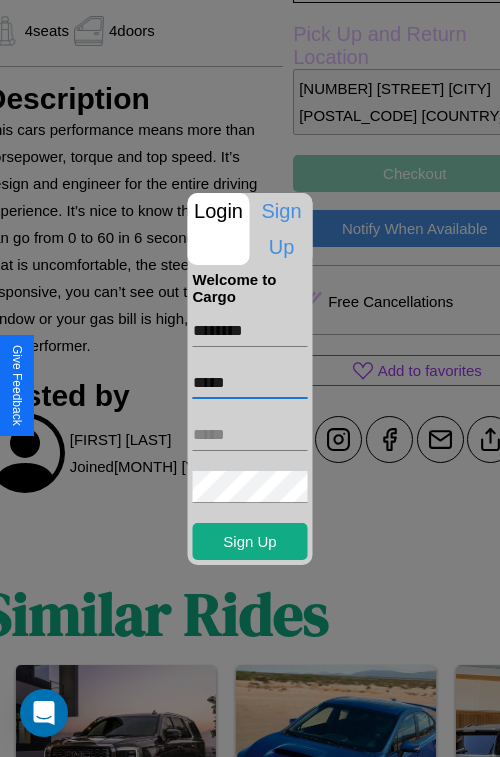 type on "*****" 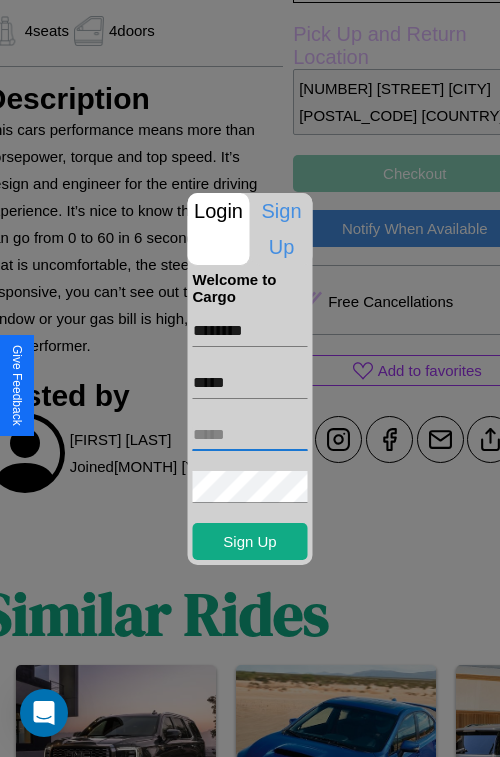 click at bounding box center (250, 435) 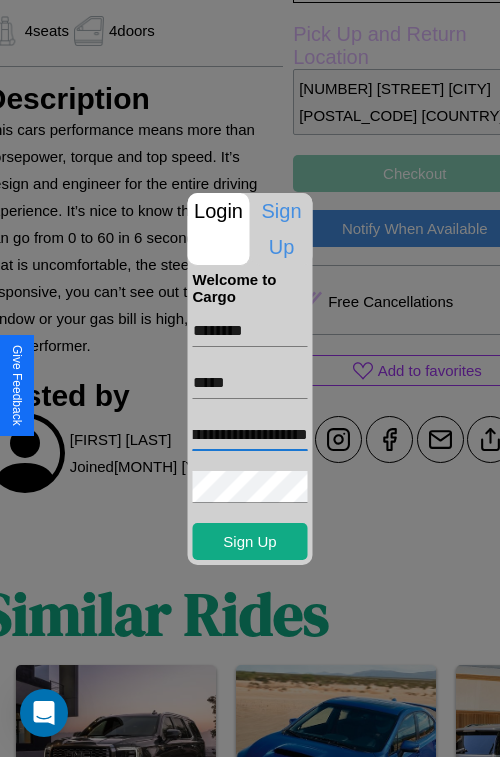 scroll, scrollTop: 0, scrollLeft: 73, axis: horizontal 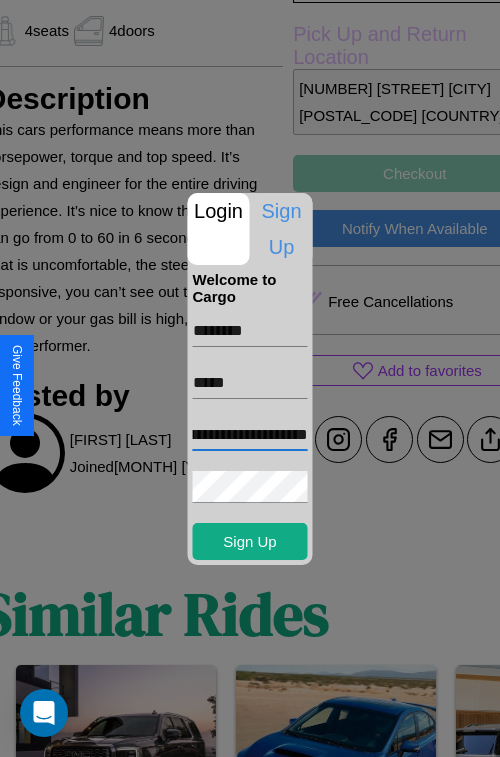 type on "**********" 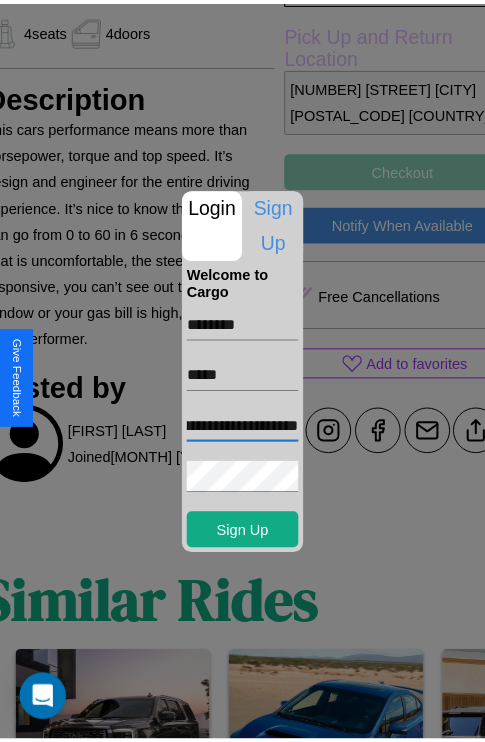 scroll, scrollTop: 0, scrollLeft: 0, axis: both 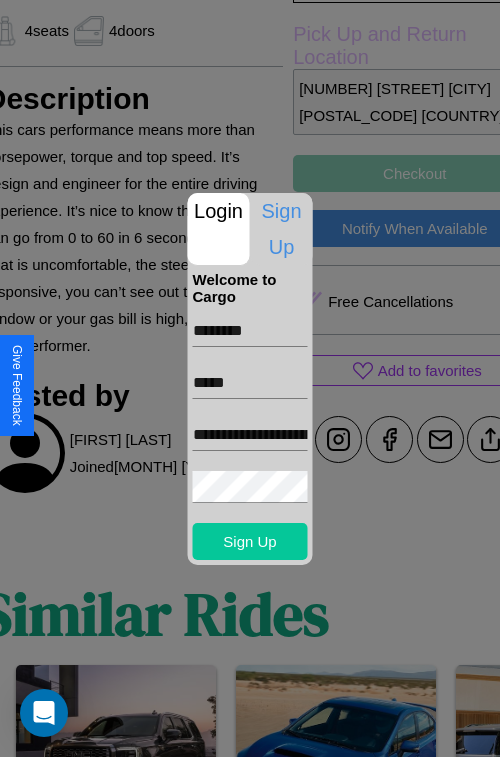 click on "Sign Up" at bounding box center [250, 541] 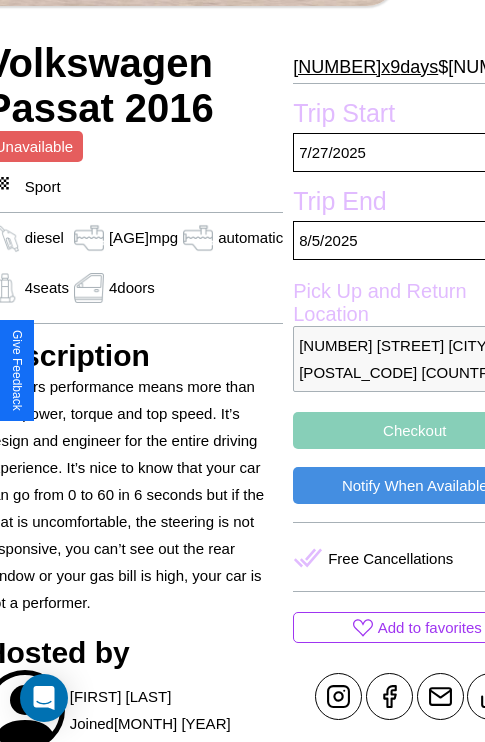 scroll, scrollTop: 426, scrollLeft: 88, axis: both 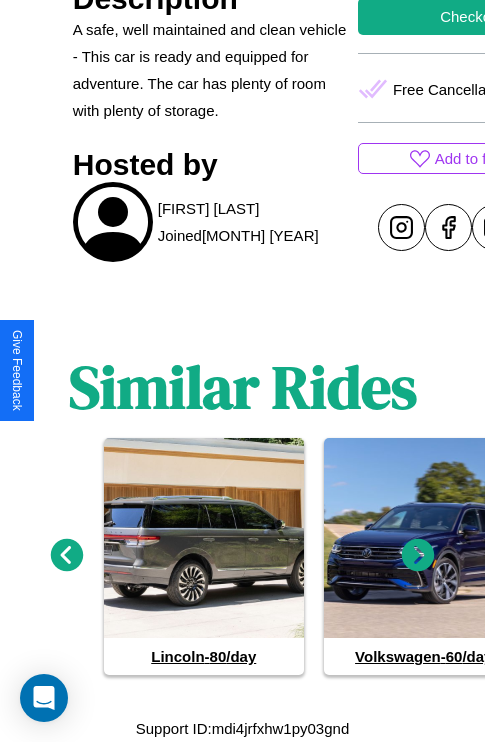 click 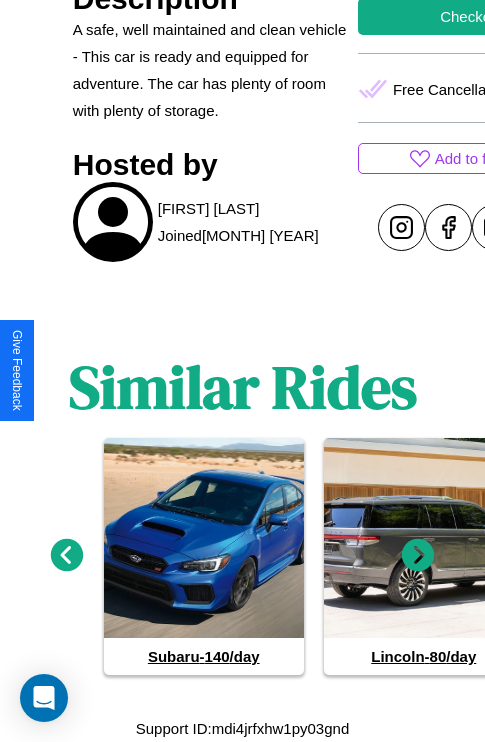 click 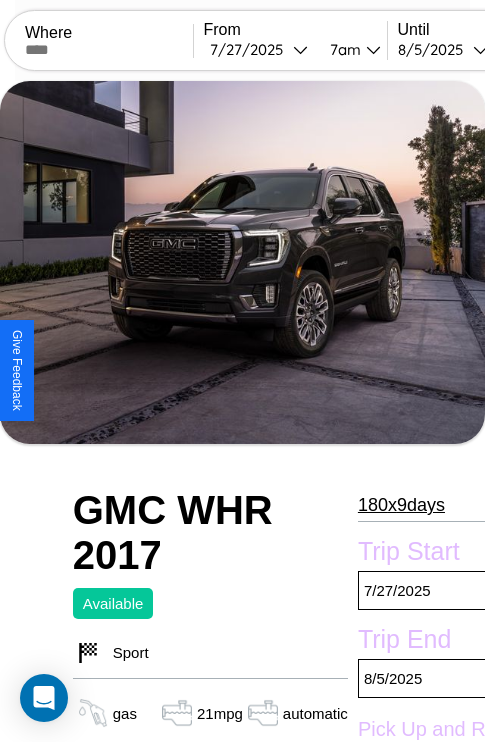 scroll, scrollTop: 852, scrollLeft: 0, axis: vertical 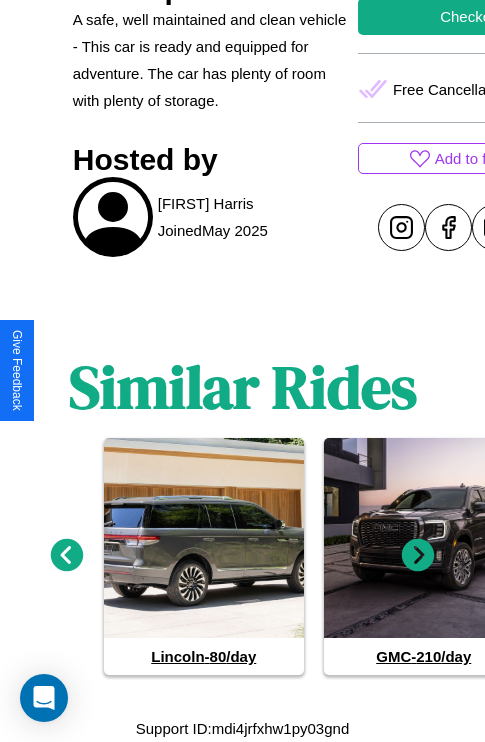 click 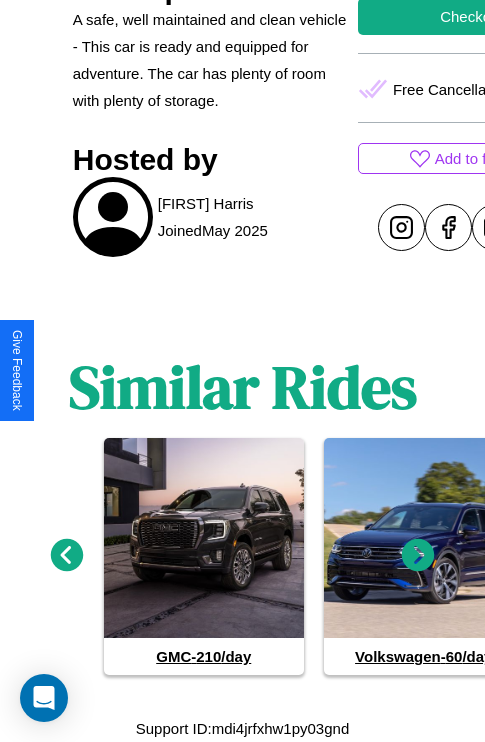 click 